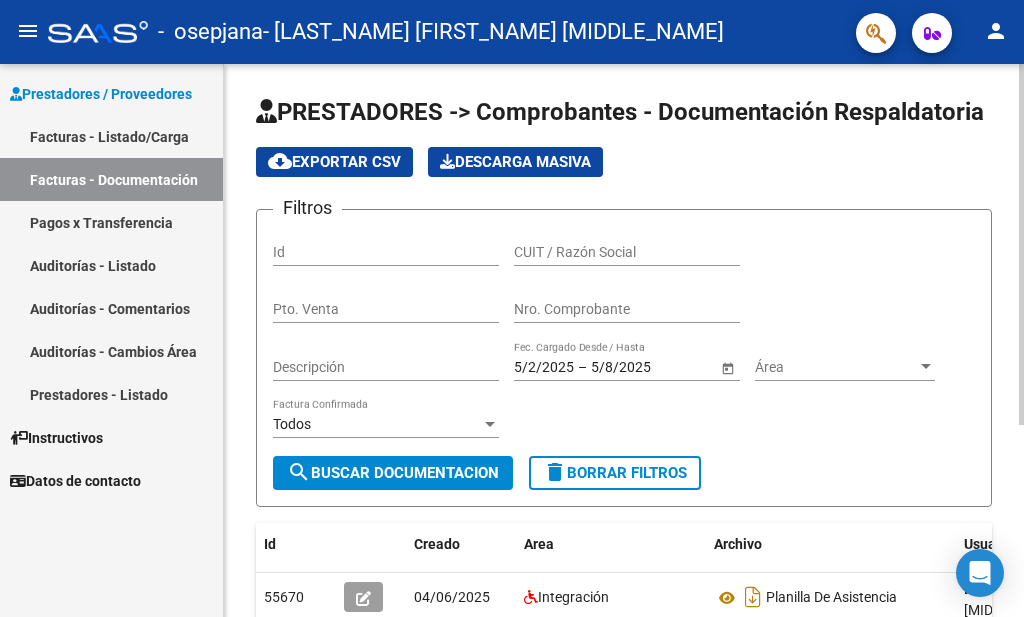 scroll, scrollTop: 0, scrollLeft: 0, axis: both 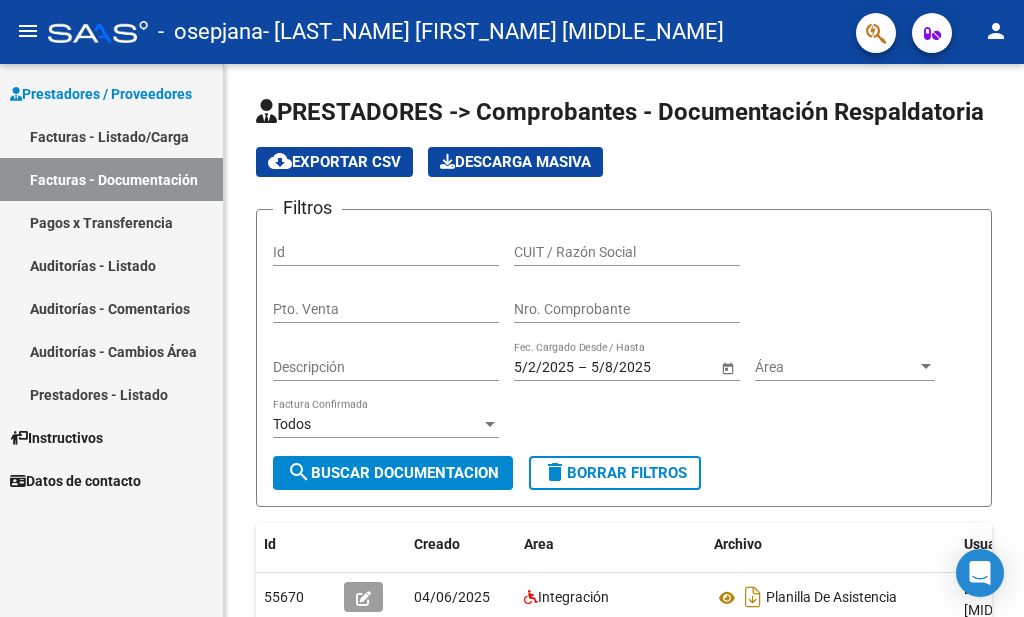 click on "Facturas - Documentación" at bounding box center (111, 179) 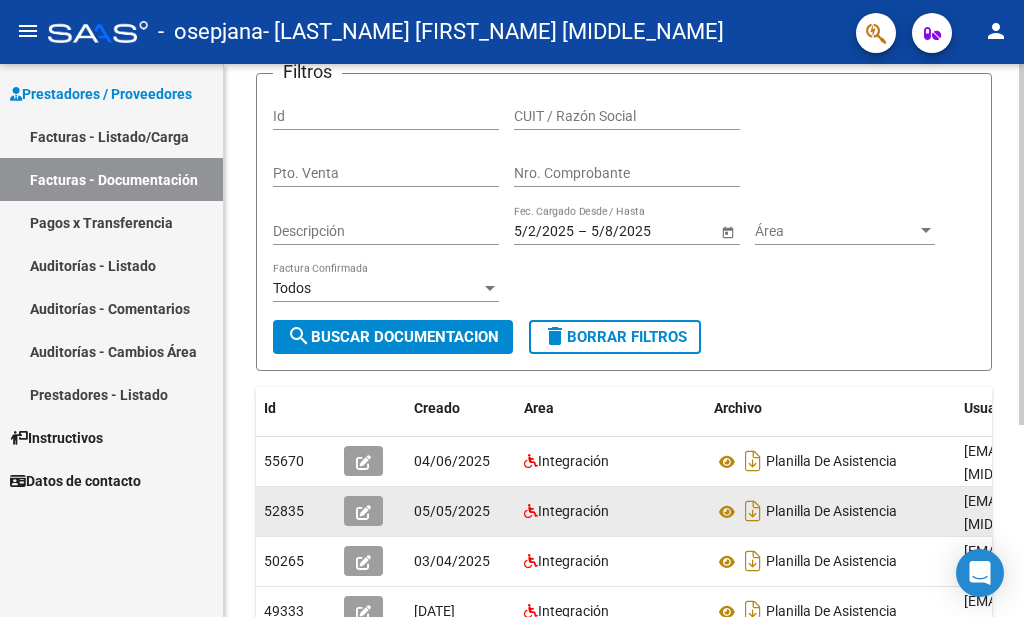 scroll, scrollTop: 0, scrollLeft: 0, axis: both 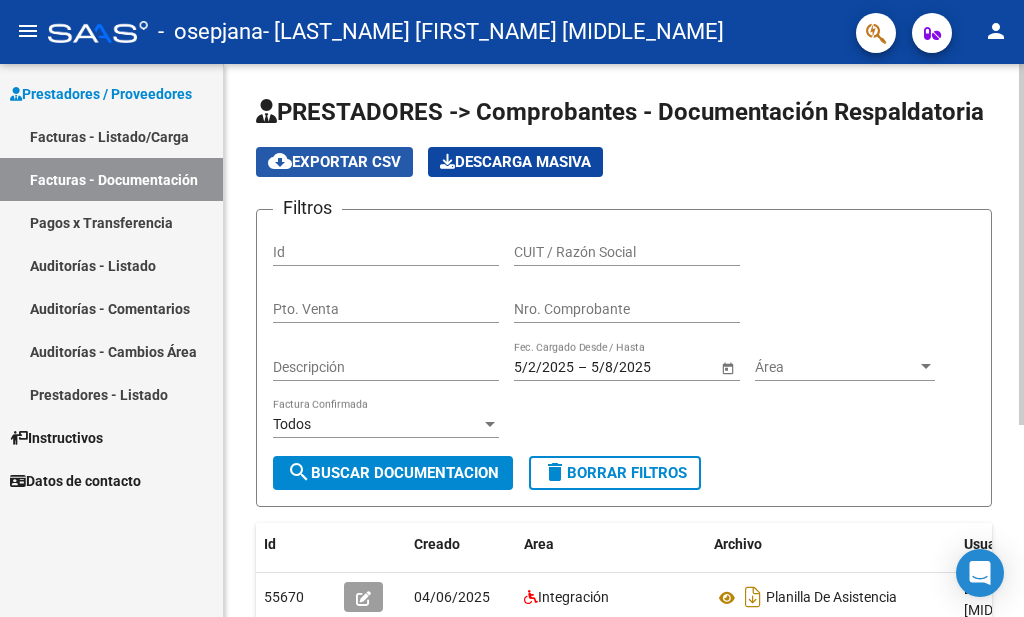 click on "cloud_download  Exportar CSV" 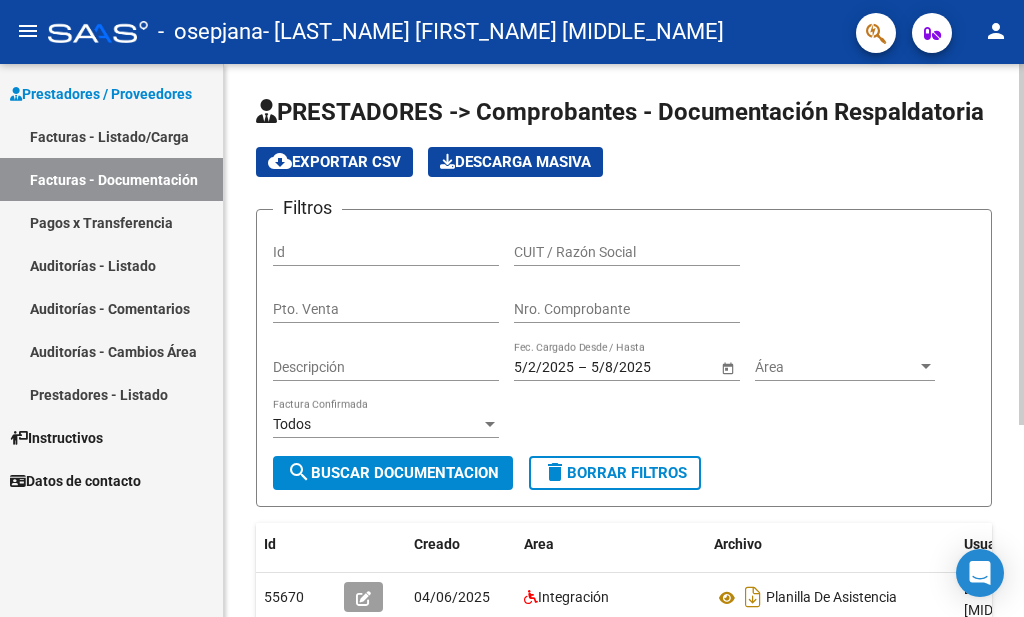 click on "PRESTADORES -> Comprobantes - Documentación Respaldatoria cloud_download  Exportar CSV   Descarga Masiva
Filtros Id CUIT / Razón Social Pto. Venta Nro. Comprobante Descripción [DATE] [DATE] – [DATE] [DATE] Fec. Cargado Desde / Hasta Área Área Todos Factura Confirmada search  Buscar Documentacion  delete  Borrar Filtros  Id Creado Area Archivo Usuario Acción [NUMBER]
[DATE] Integración Planilla De Asistencia  [EMAIL] - [LAST_NAME] [FIRST_NAME] [MIDDLE_NAME]  [NUMBER]
[DATE] Integración Planilla De Asistencia  [EMAIL] - [LAST_NAME] [FIRST_NAME] [MIDDLE_NAME]  [NUMBER]
[DATE] Integración Planilla De Asistencia  [EMAIL] - [LAST_NAME] [FIRST_NAME] [MIDDLE_NAME]   [NUMBER] total   1" 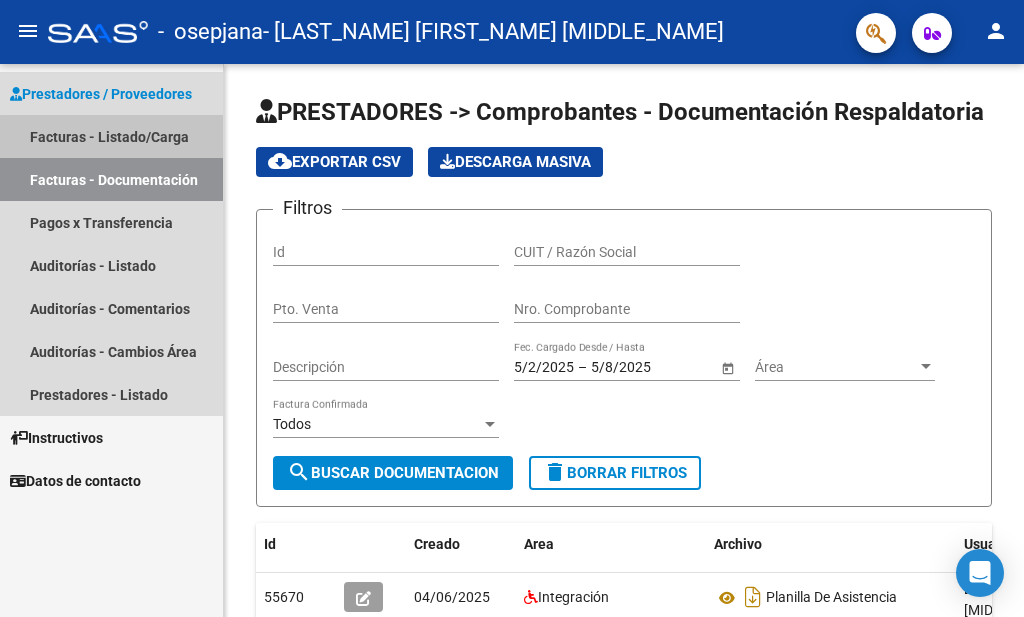 click on "Facturas - Listado/Carga" at bounding box center (111, 136) 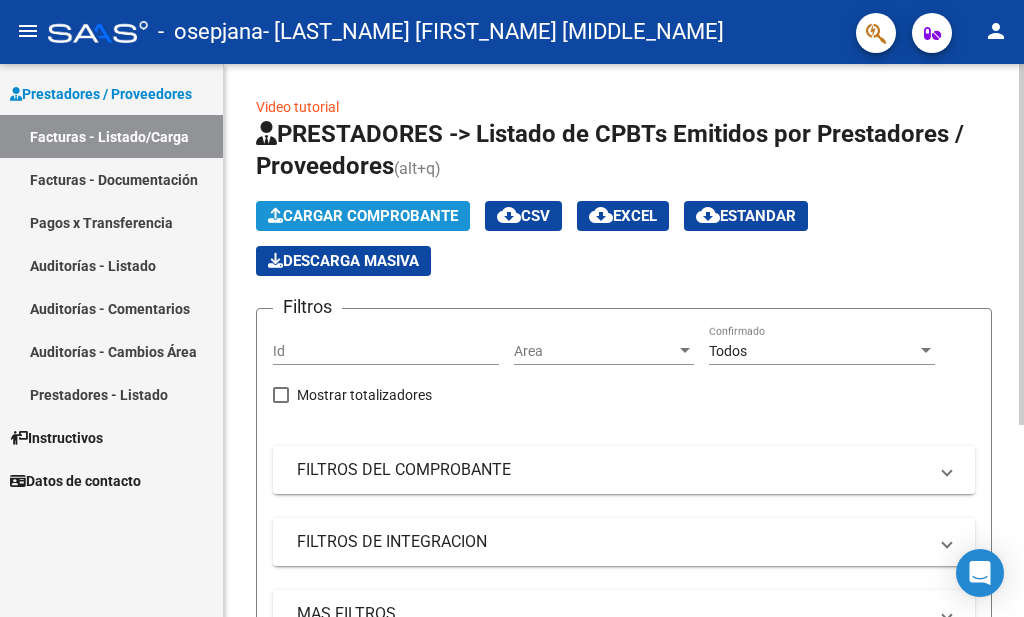 click on "Cargar Comprobante" 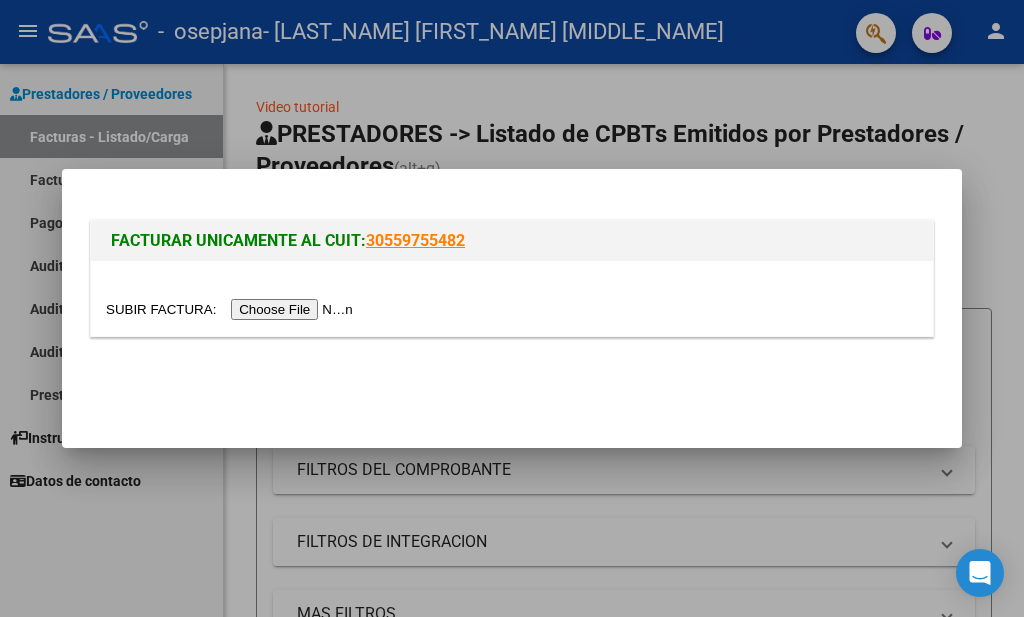 click at bounding box center [232, 309] 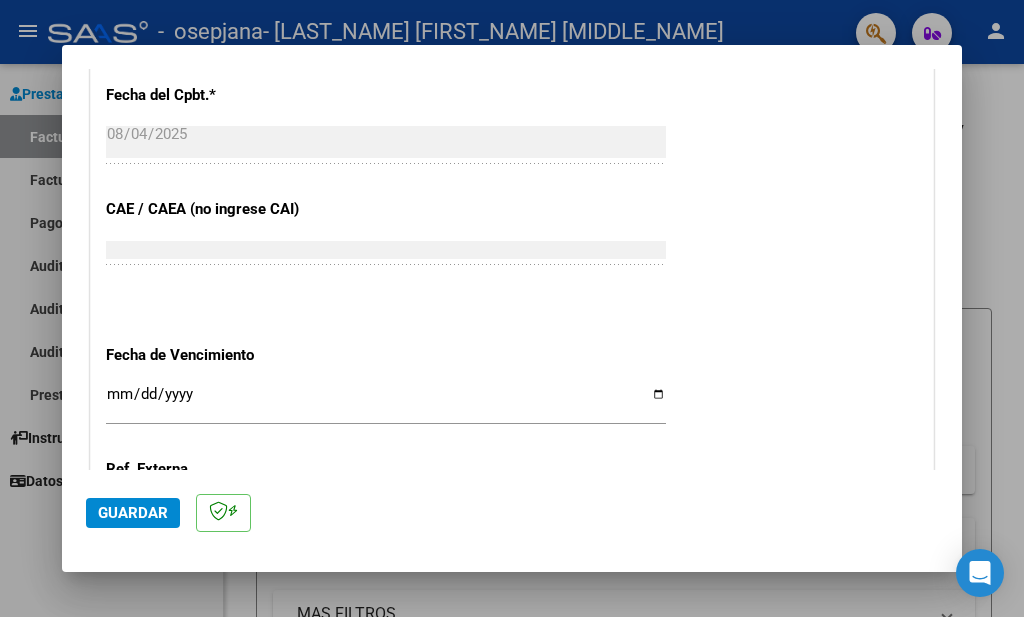 scroll, scrollTop: 1382, scrollLeft: 0, axis: vertical 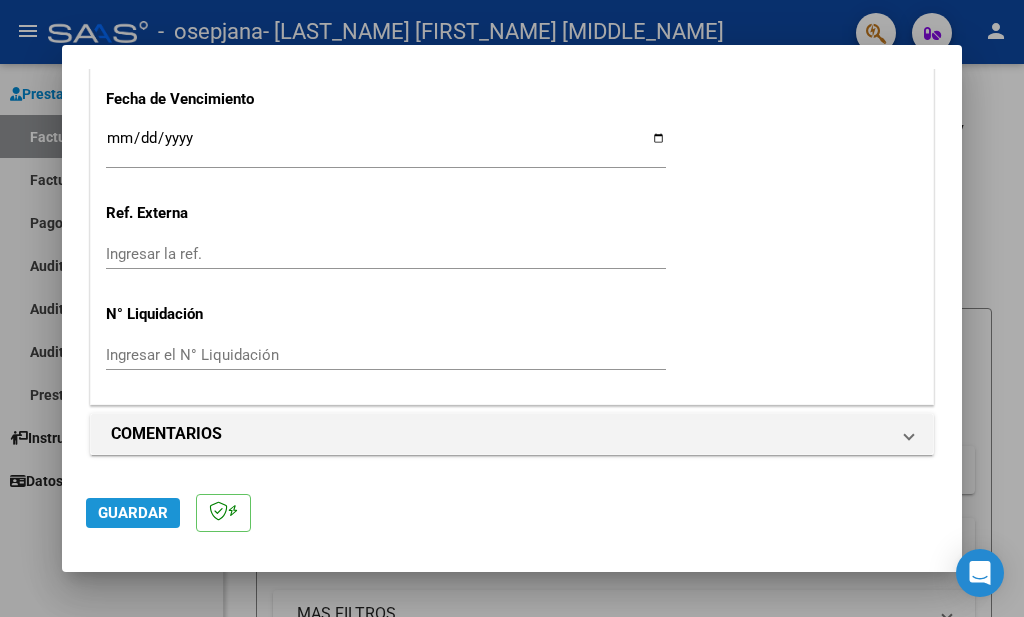 click on "Guardar" 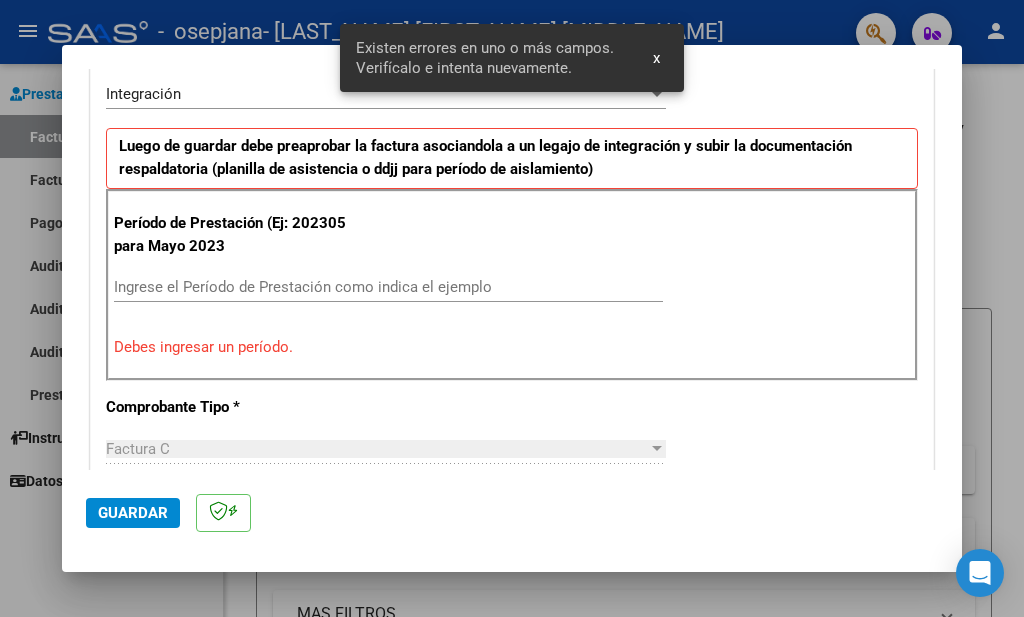 scroll, scrollTop: 458, scrollLeft: 0, axis: vertical 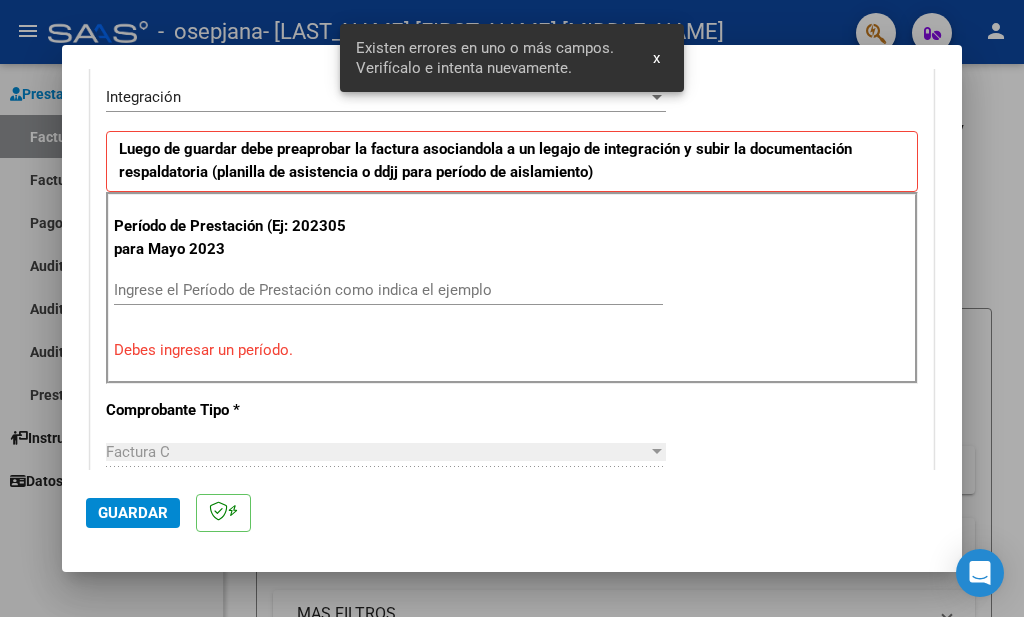 click on "Ingrese el Período de Prestación como indica el ejemplo" at bounding box center [388, 290] 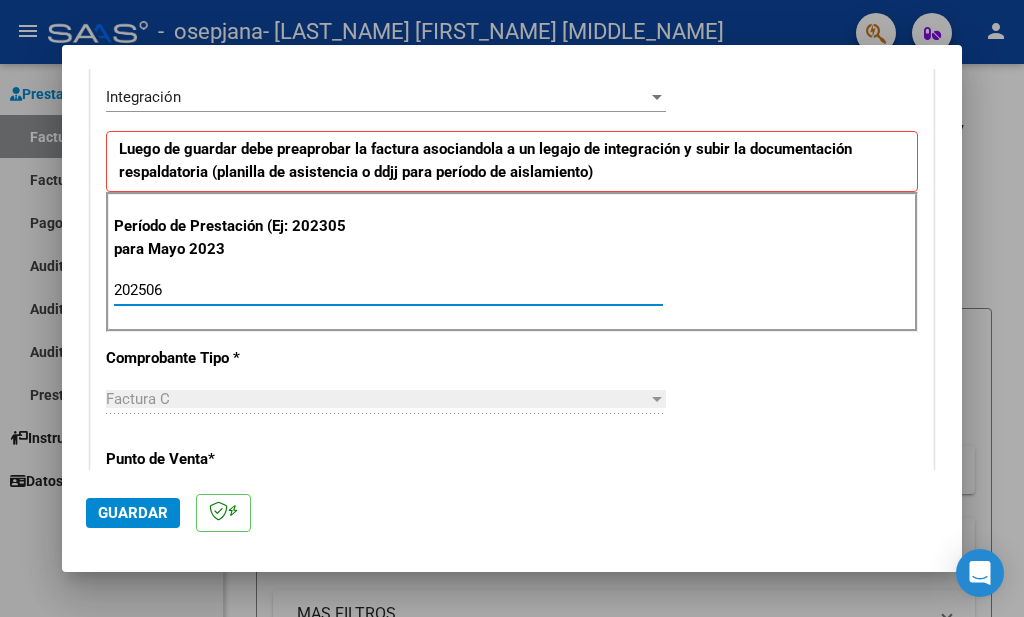 type on "202506" 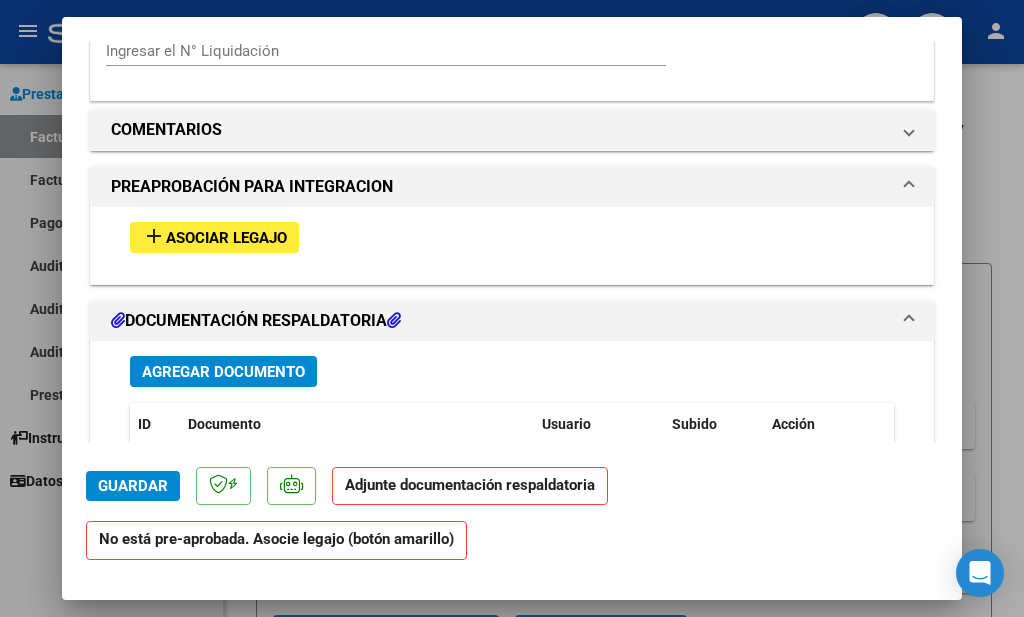 scroll, scrollTop: 1700, scrollLeft: 0, axis: vertical 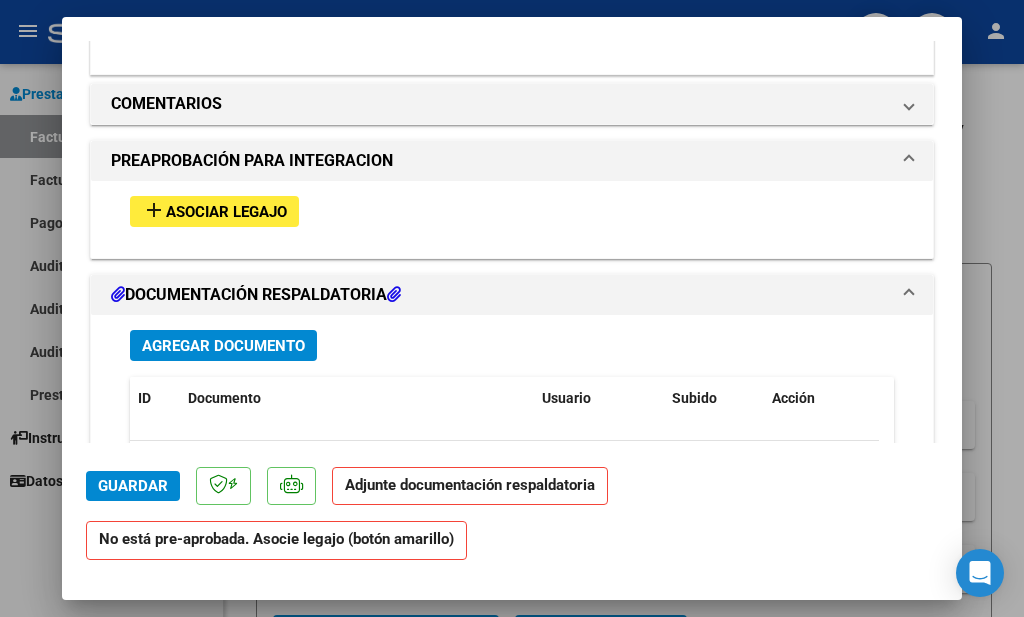 click on "Asociar Legajo" at bounding box center [226, 212] 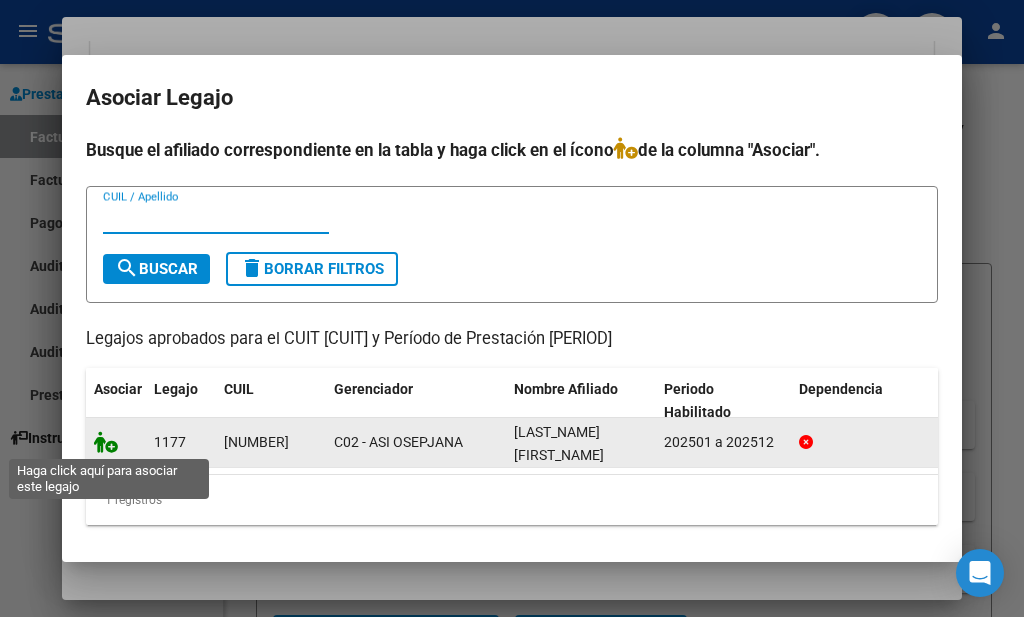 click 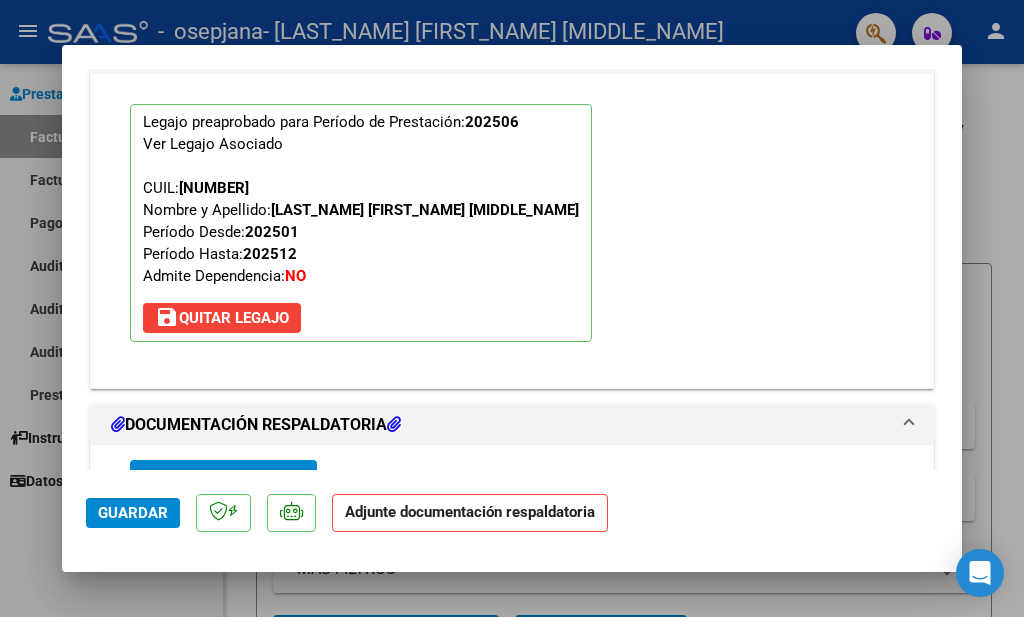 scroll, scrollTop: 1987, scrollLeft: 0, axis: vertical 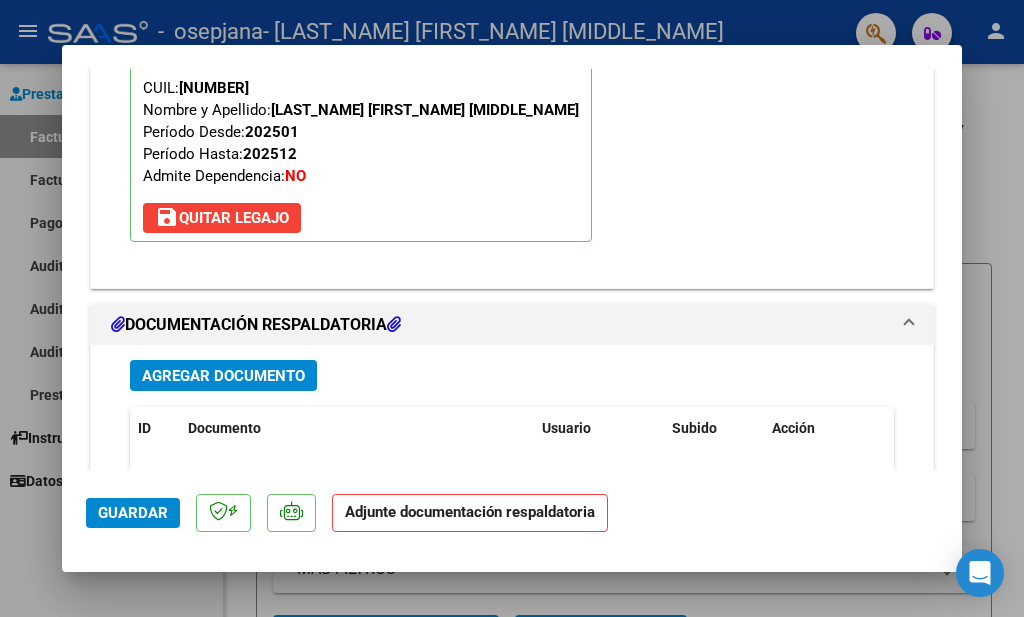 click on "Agregar Documento" at bounding box center (223, 376) 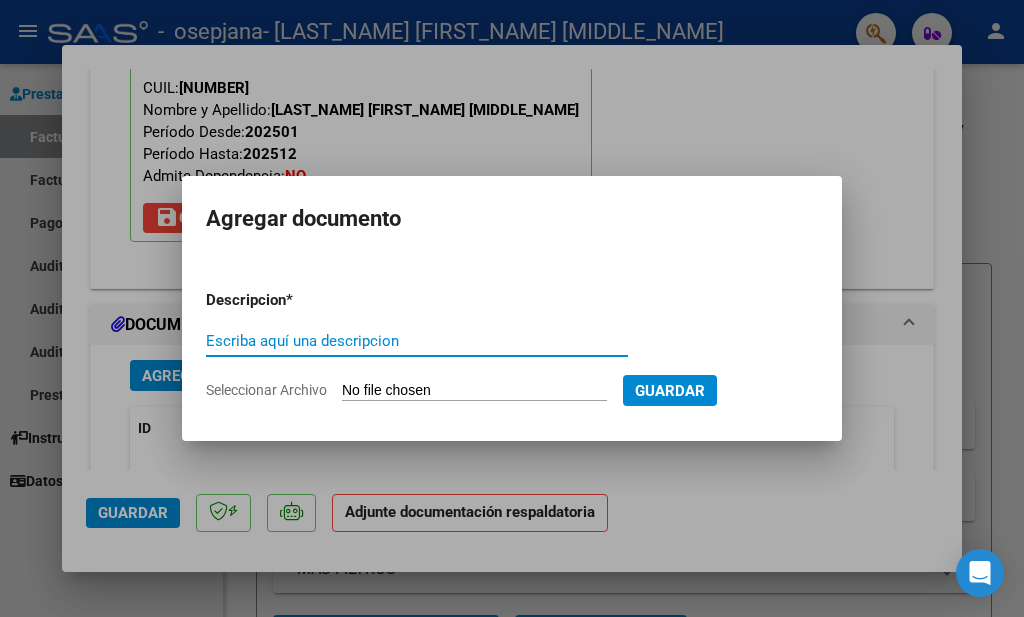 click on "Escriba aquí una descripcion" at bounding box center (417, 341) 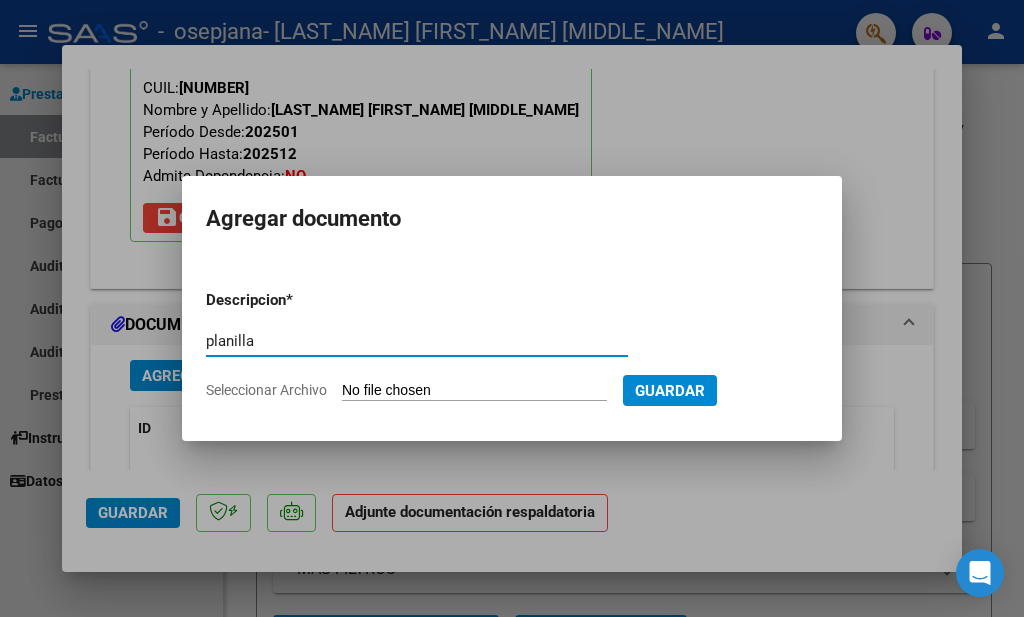 type on "planilla" 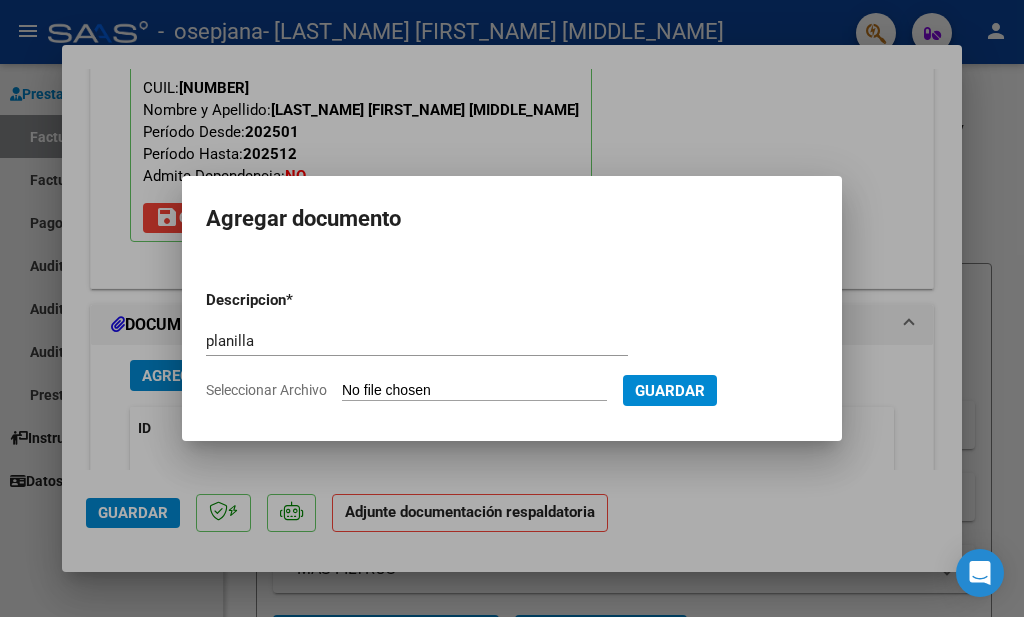 type on "C:\fakepath\[NAME] [MONTH].pdf" 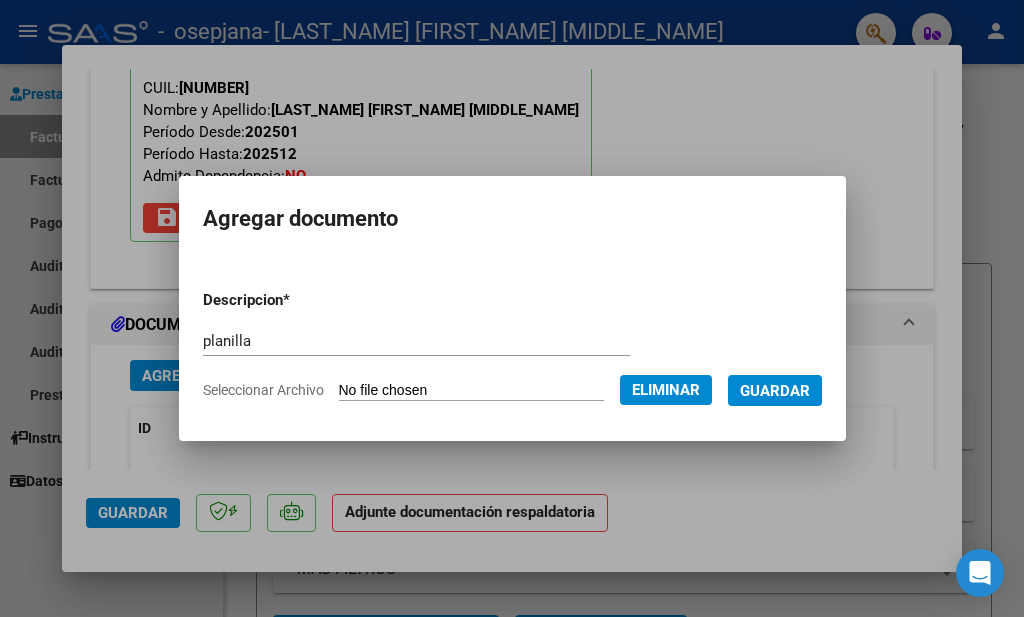 click on "Guardar" at bounding box center [775, 391] 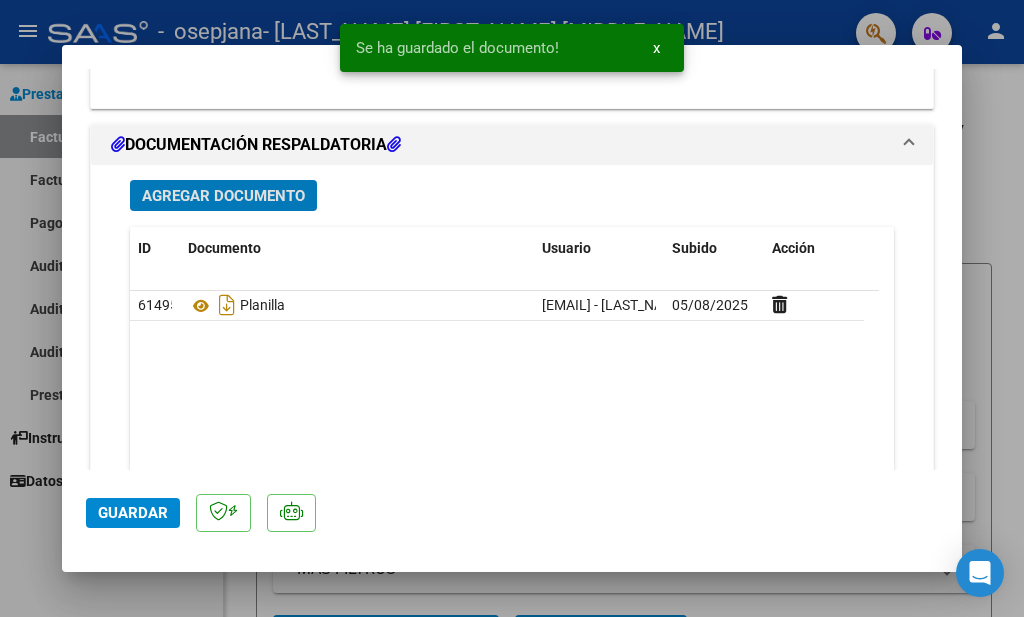 scroll, scrollTop: 2287, scrollLeft: 0, axis: vertical 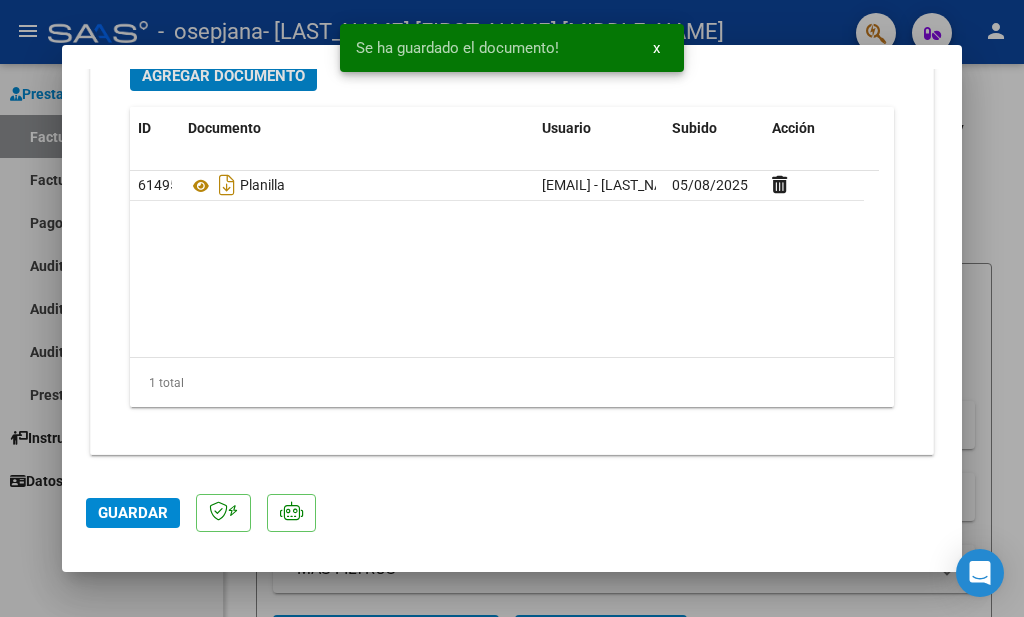 click on "Guardar" 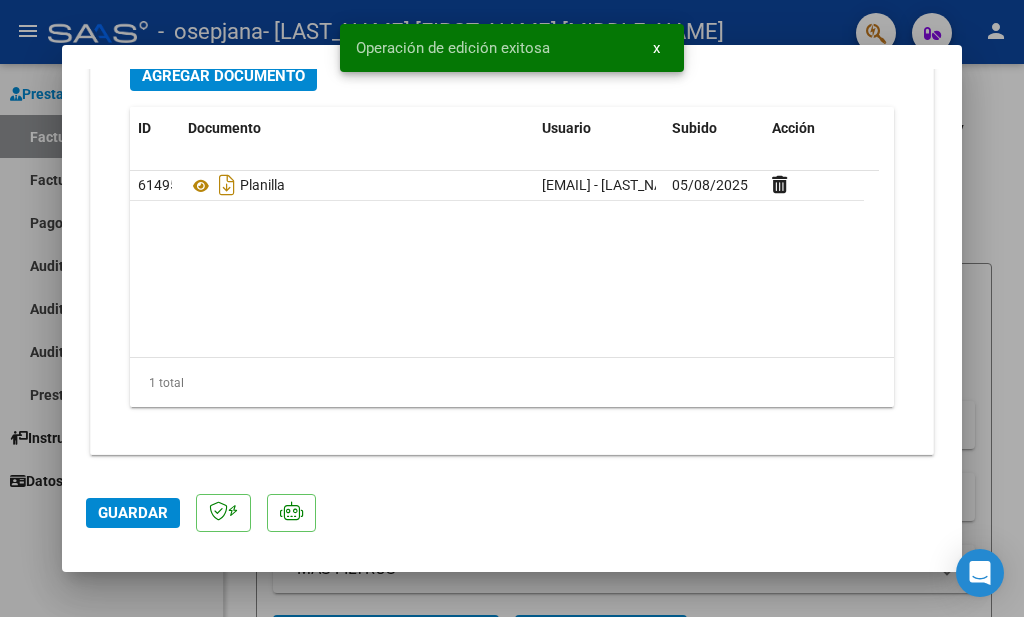 click on "Guardar" 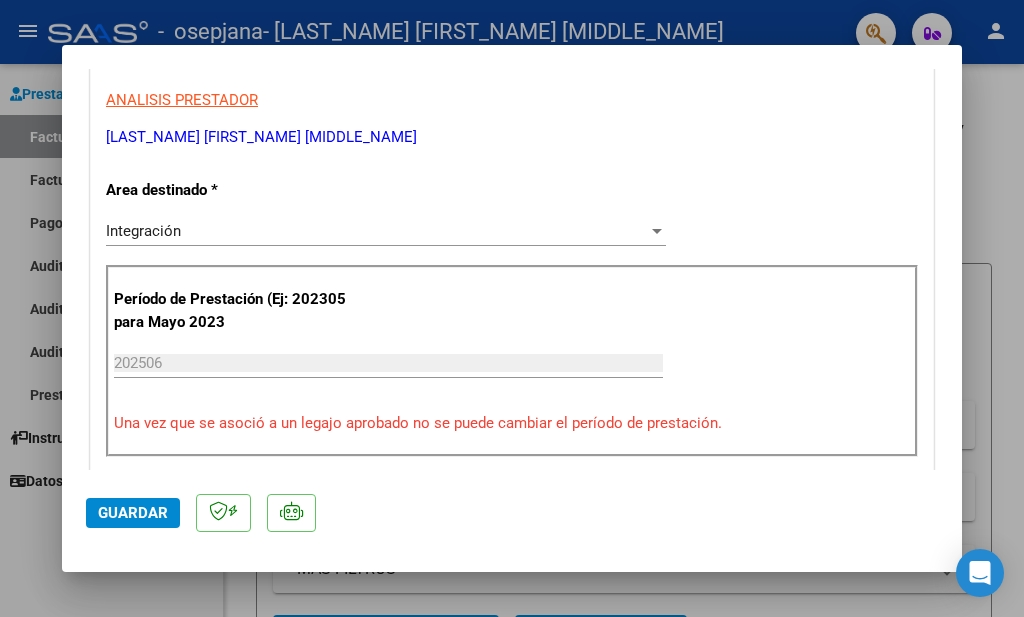 scroll, scrollTop: 0, scrollLeft: 0, axis: both 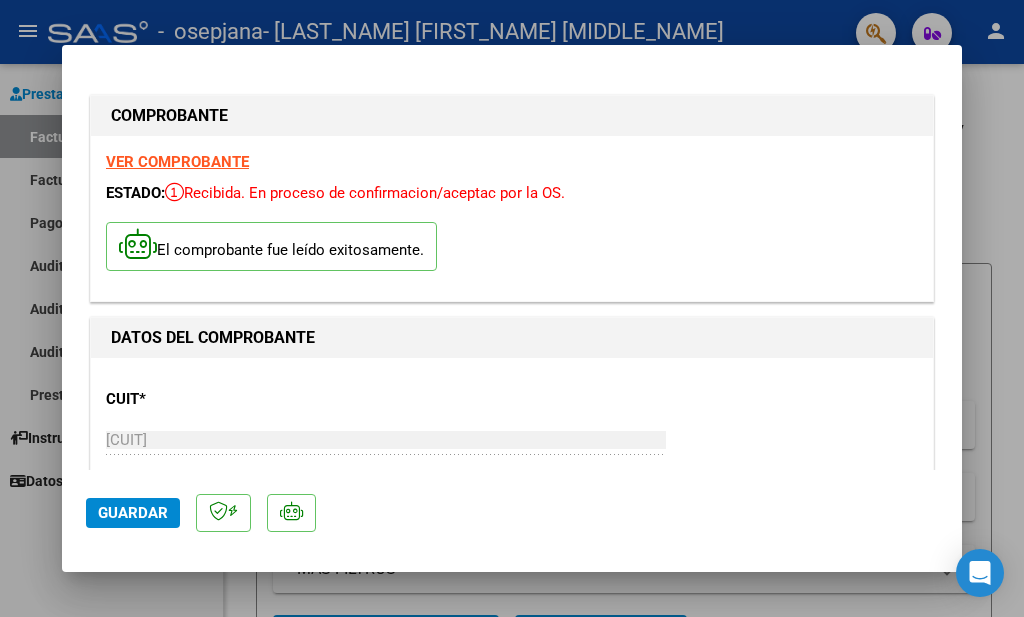 click at bounding box center [512, 308] 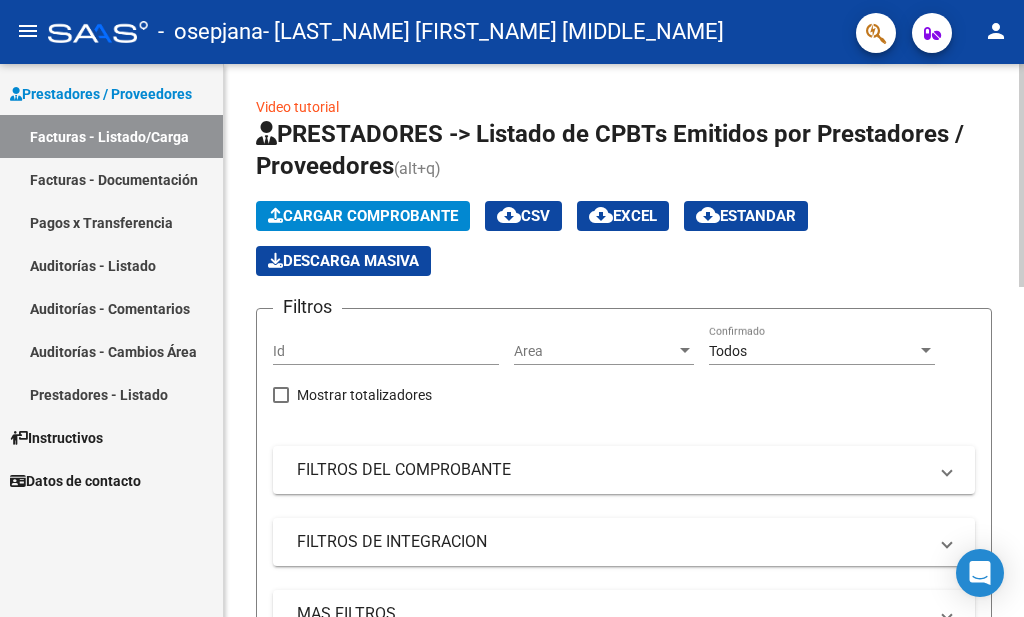 click on "Cargar Comprobante" 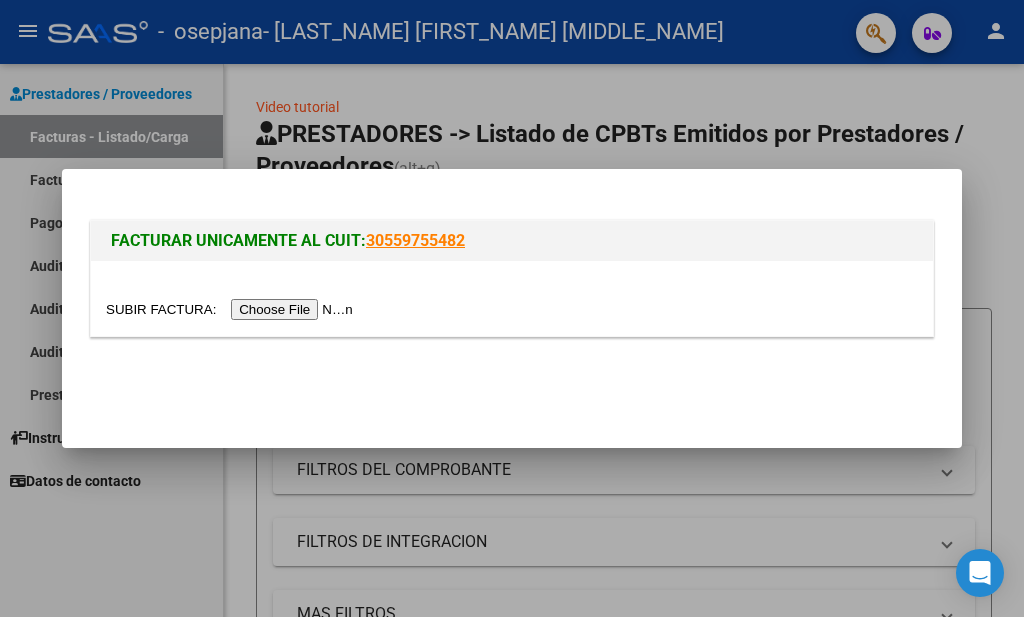 click at bounding box center [232, 309] 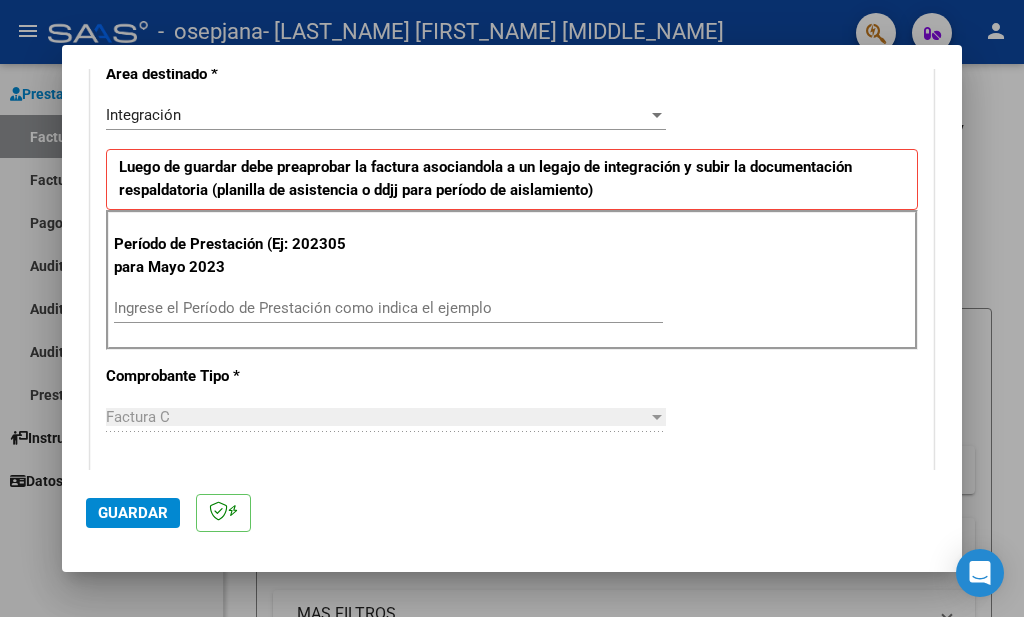 scroll, scrollTop: 500, scrollLeft: 0, axis: vertical 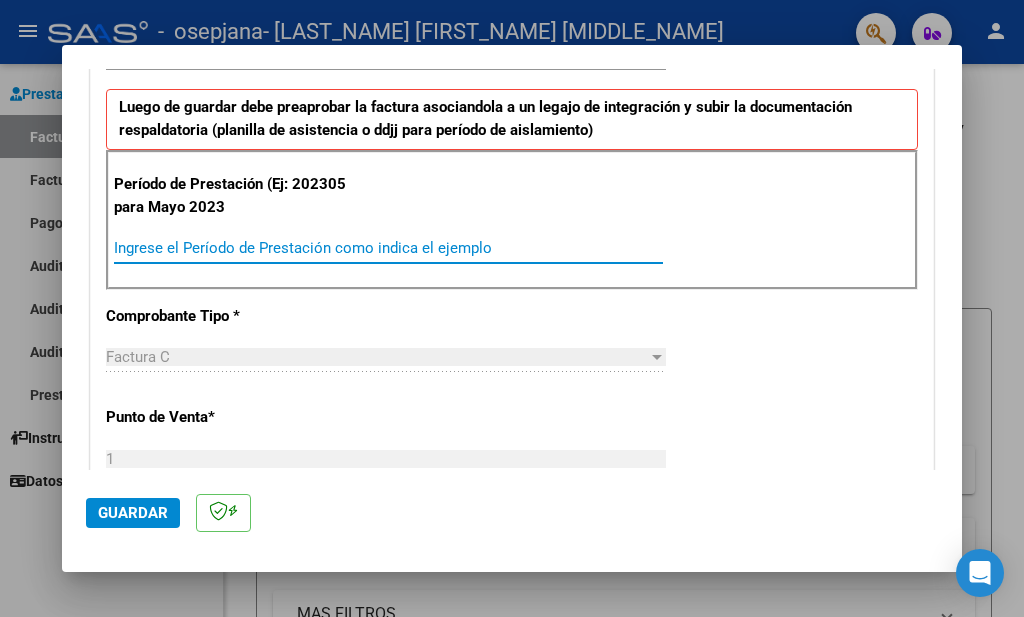 click on "Ingrese el Período de Prestación como indica el ejemplo" at bounding box center (388, 248) 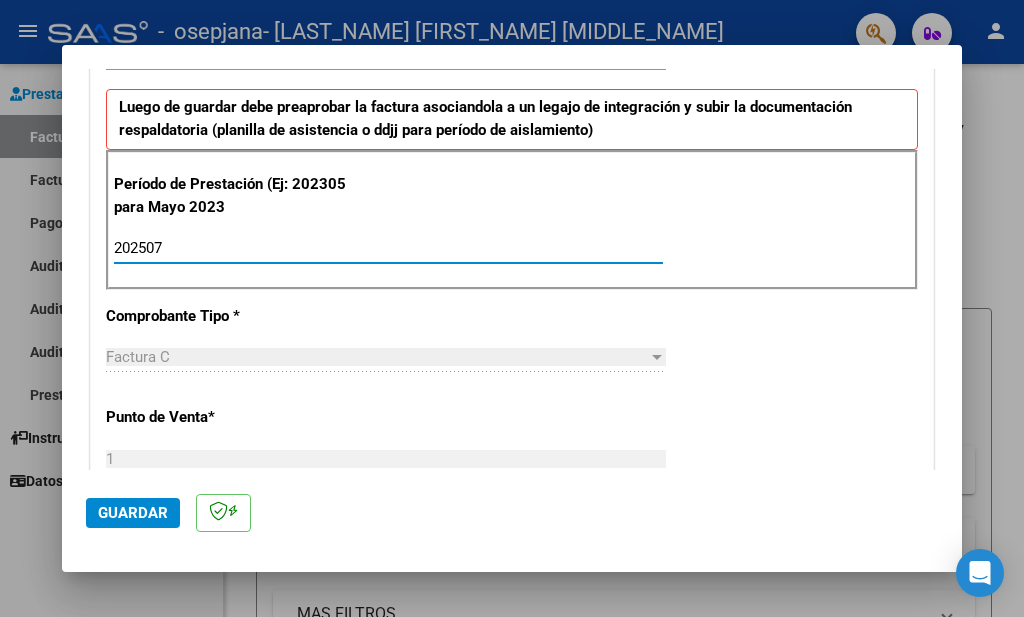 type on "202507" 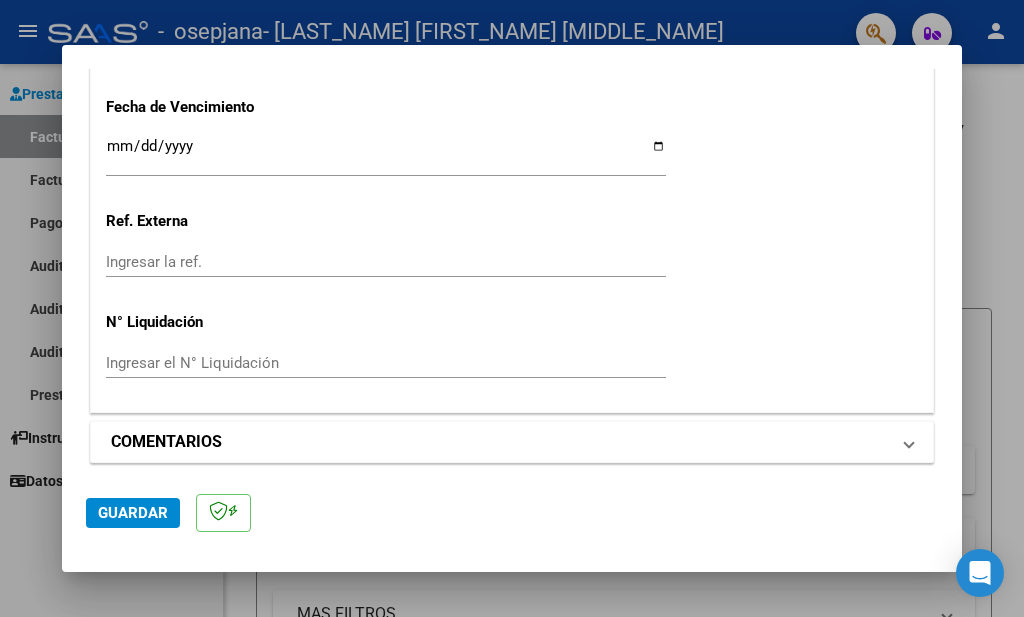 scroll, scrollTop: 1382, scrollLeft: 0, axis: vertical 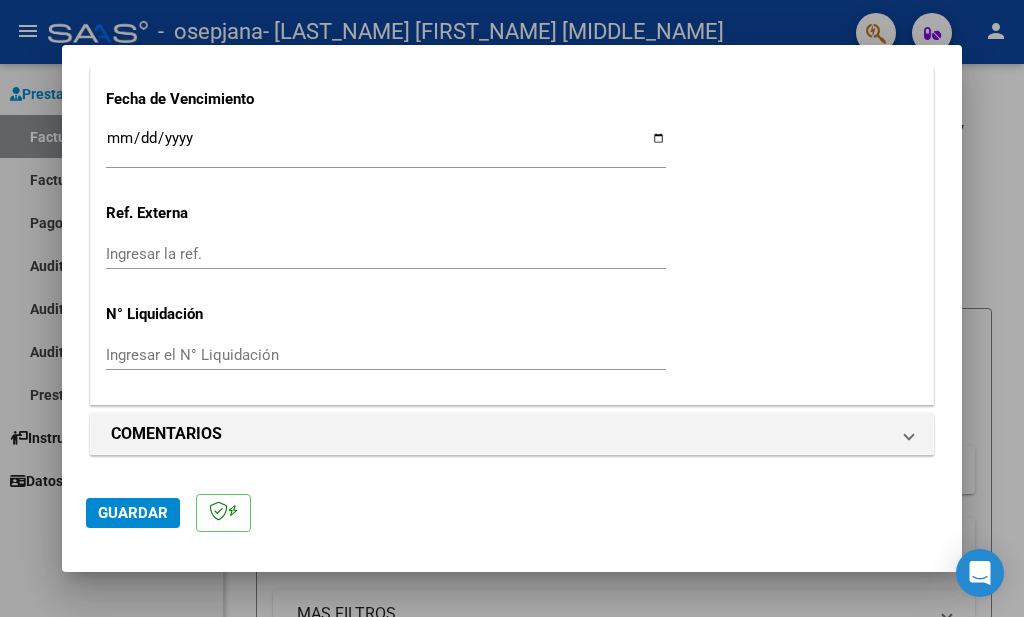 click on "Guardar" 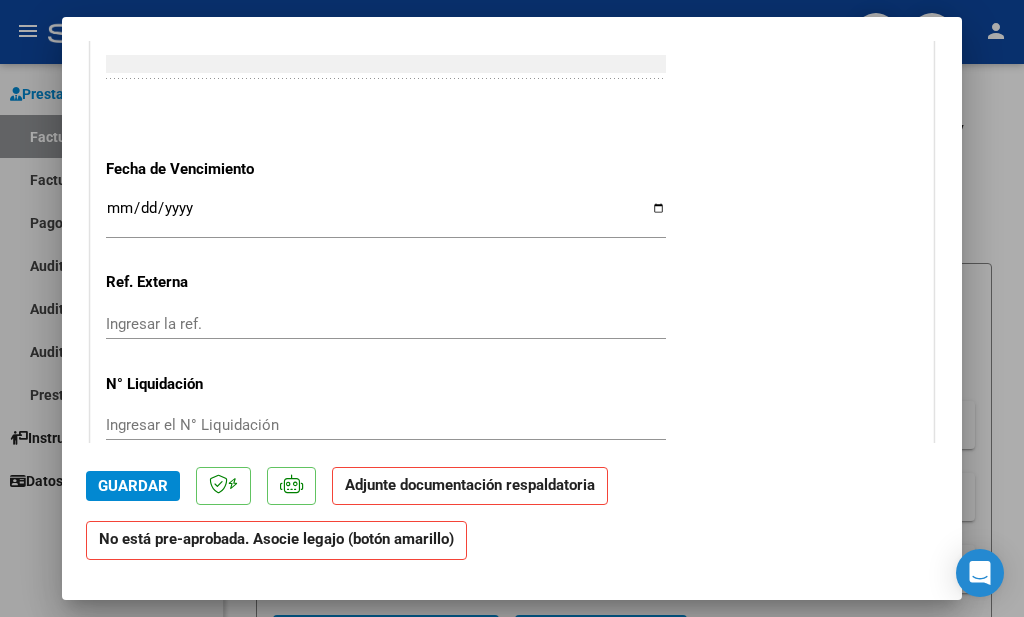 scroll, scrollTop: 1800, scrollLeft: 0, axis: vertical 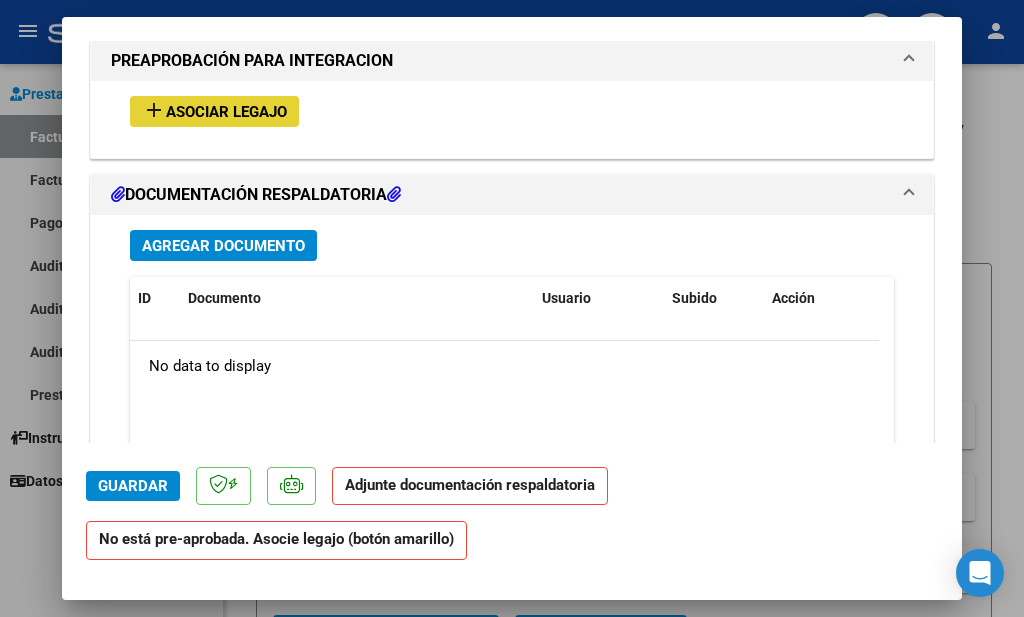 click on "add Asociar Legajo" at bounding box center [214, 111] 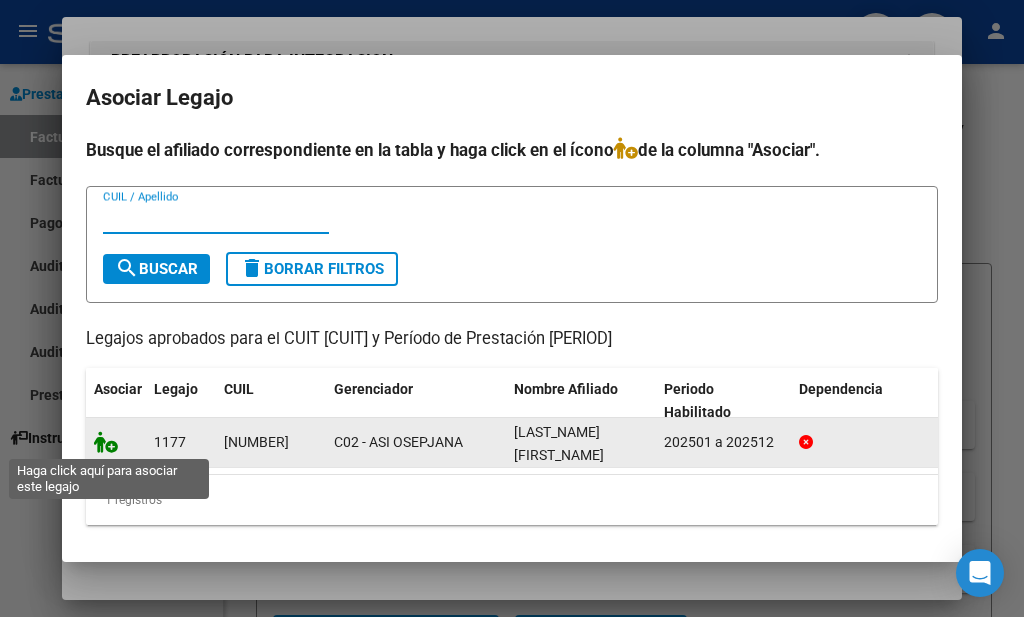 click 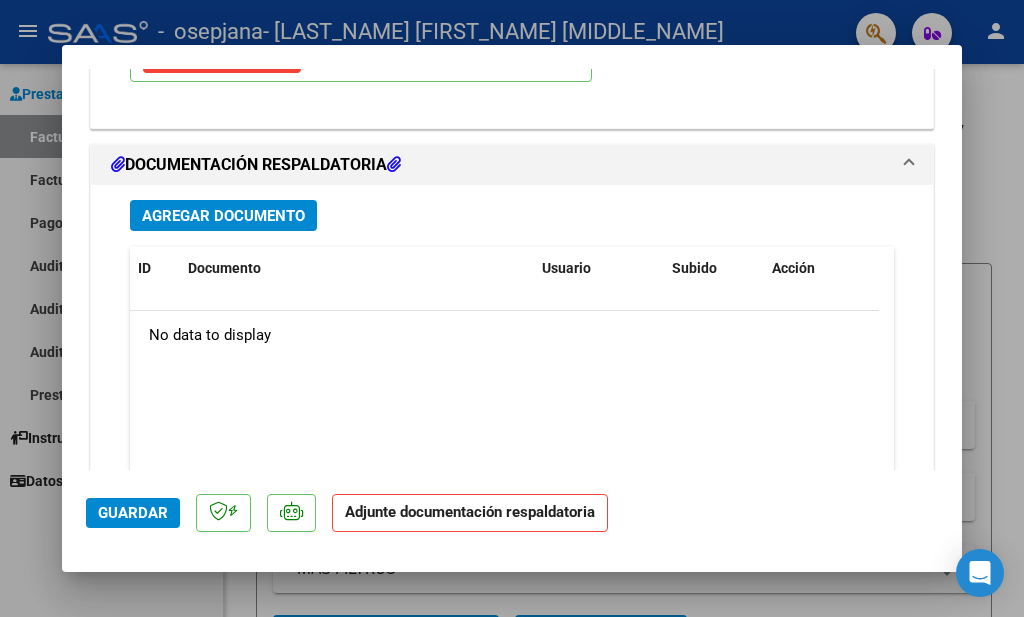 scroll, scrollTop: 2152, scrollLeft: 0, axis: vertical 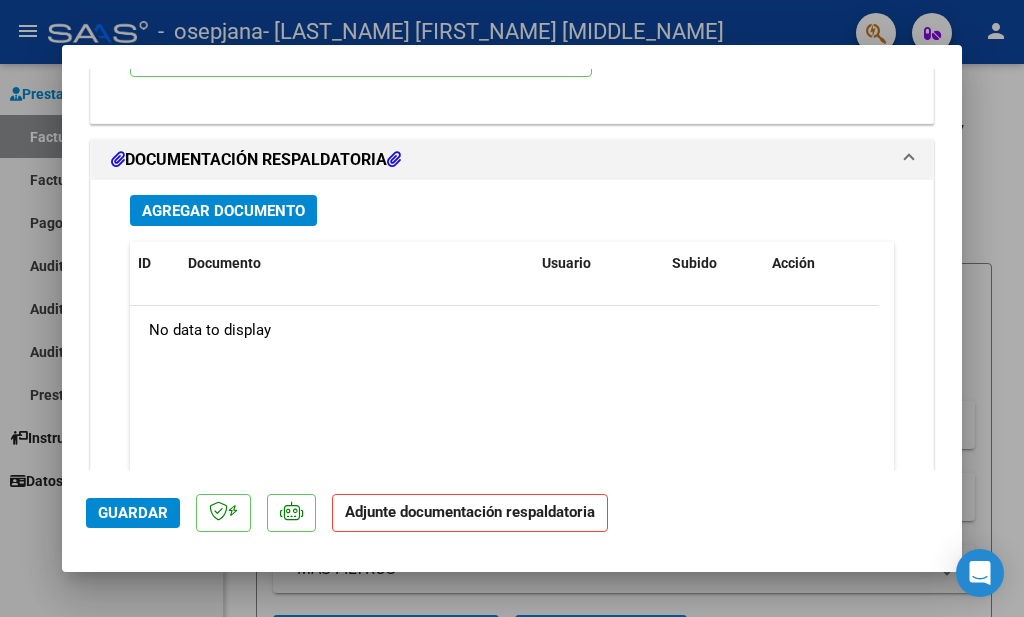 click on "Agregar Documento" at bounding box center [223, 211] 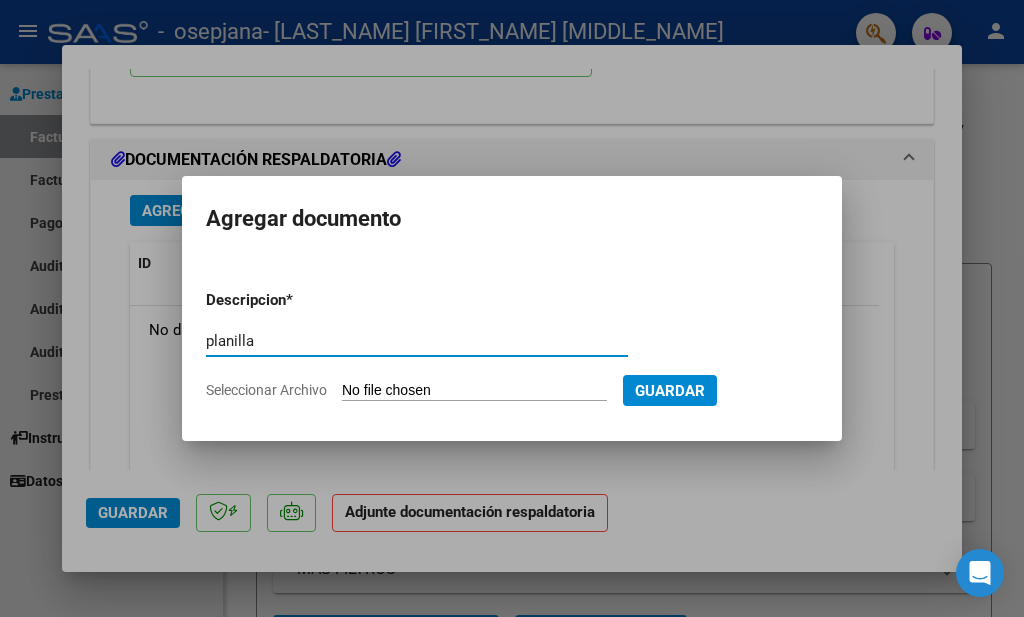 type on "planilla" 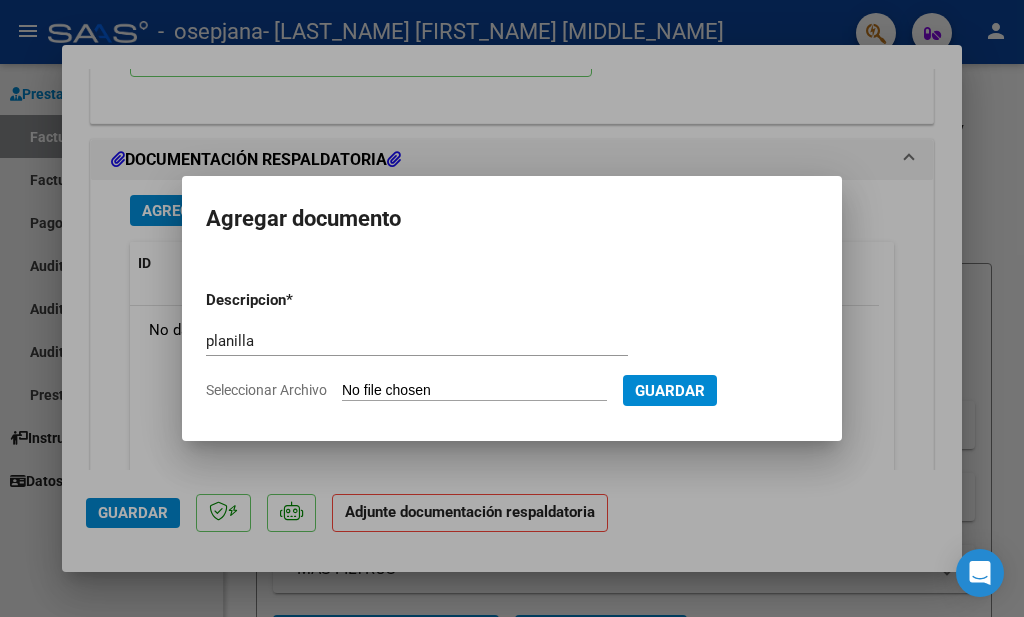 click on "Seleccionar Archivo" at bounding box center (474, 391) 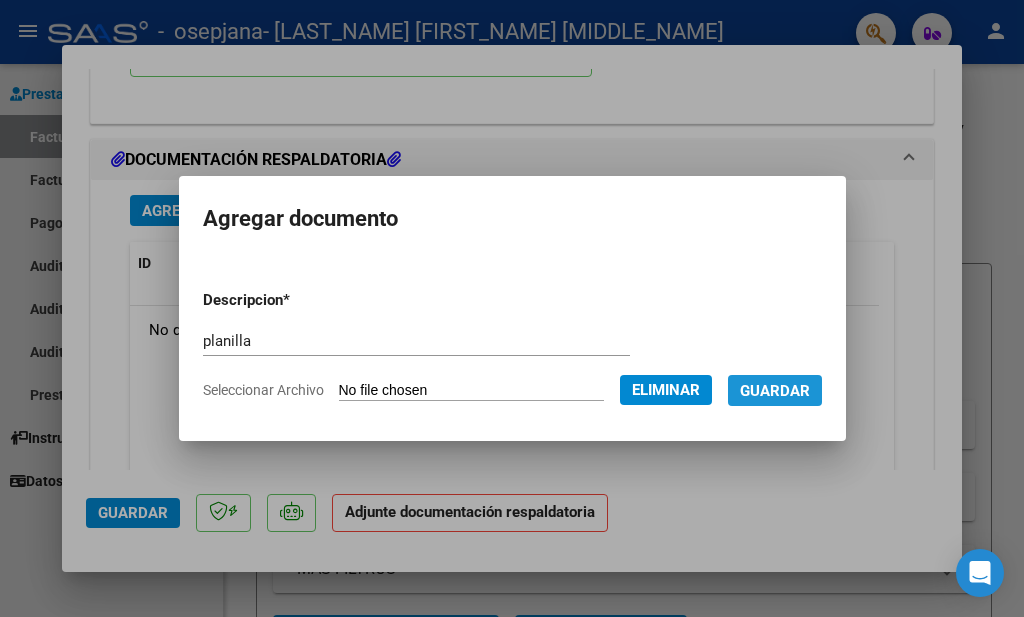 click on "Guardar" at bounding box center [775, 391] 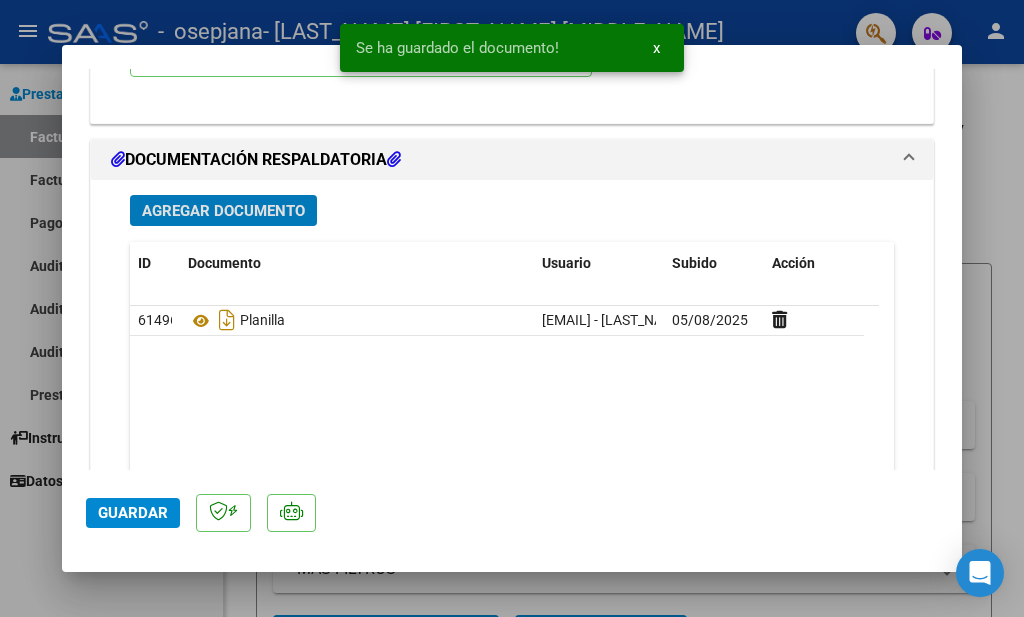 click on "Guardar" 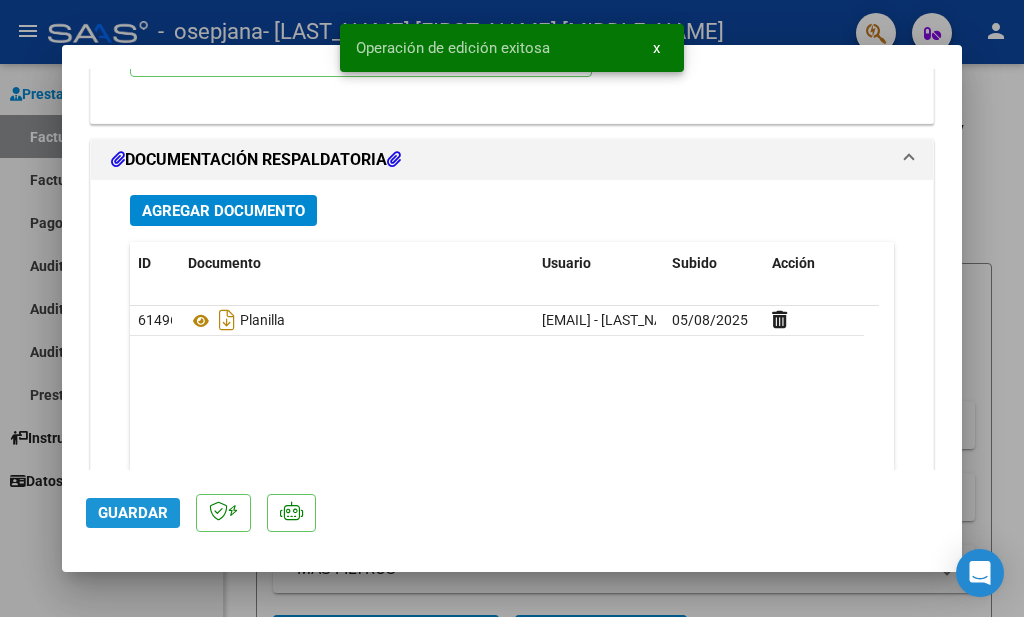 click on "Guardar" 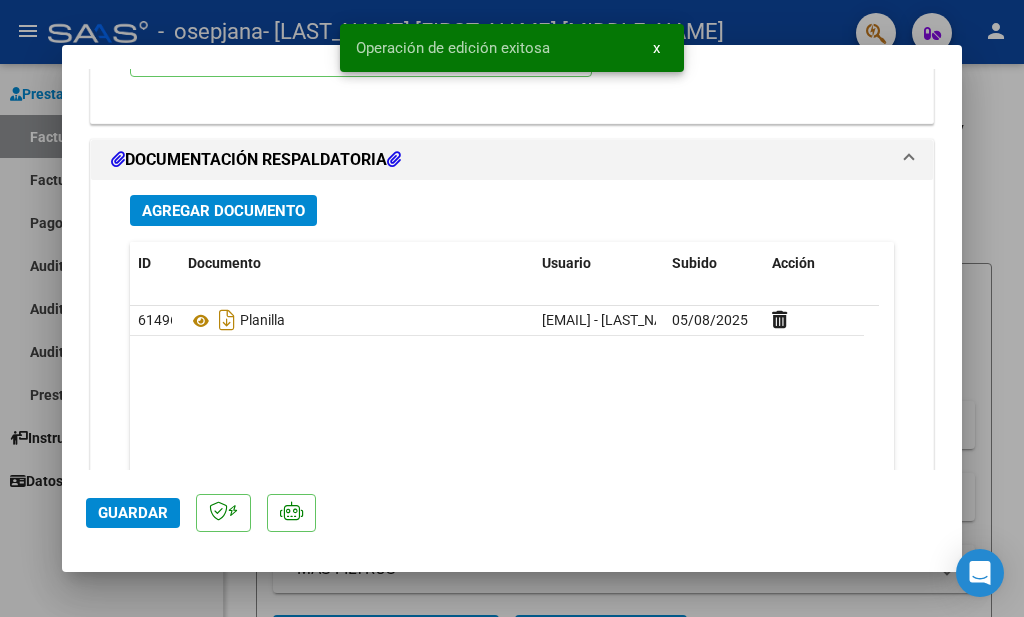 click on "COMPROBANTE VER COMPROBANTE       ESTADO:   Recibida. En proceso de confirmacion/aceptac por la OS.     El comprobante fue leído exitosamente.  DATOS DEL COMPROBANTE CUIT  *   [CUIT] Ingresar CUIT  ANALISIS PRESTADOR  [LAST_NAME] [FIRST_NAME] [MIDDLE_NAME]  ARCA Padrón  Area destinado * Integración Seleccionar Area Período de Prestación (Ej: 202305 para Mayo 2023    [PERIOD] Ingrese el Período de Prestación como indica el ejemplo   Una vez que se asoció a un legajo aprobado no se puede cambiar el período de prestación.   Comprobante Tipo * Factura C Seleccionar Tipo Punto de Venta  *   [NUMBER] Ingresar el Nro.  Número  *   [NUMBER] Ingresar el Nro.  Monto  *   $ [AMOUNT] Ingresar el monto  Fecha del Cpbt.  *   [DATE] Ingresar la fecha  CAE / CAEA (no ingrese CAI)    [NUMBER] Ingresar el CAE o CAEA (no ingrese CAI)  Fecha de Vencimiento    Ingresar la fecha  Ref. Externa    Ingresar la ref.  N° Liquidación    Ingresar el N° Liquidación  COMENTARIOS Comentarios del Prestador / Gerenciador:  [PERIOD]  NO" at bounding box center (512, 269) 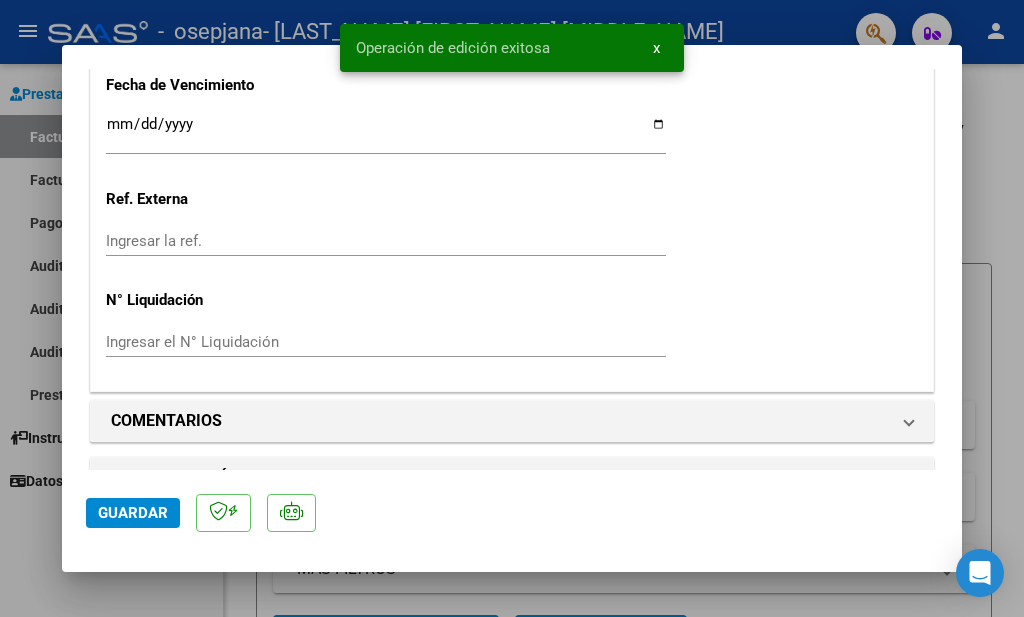 scroll, scrollTop: 0, scrollLeft: 0, axis: both 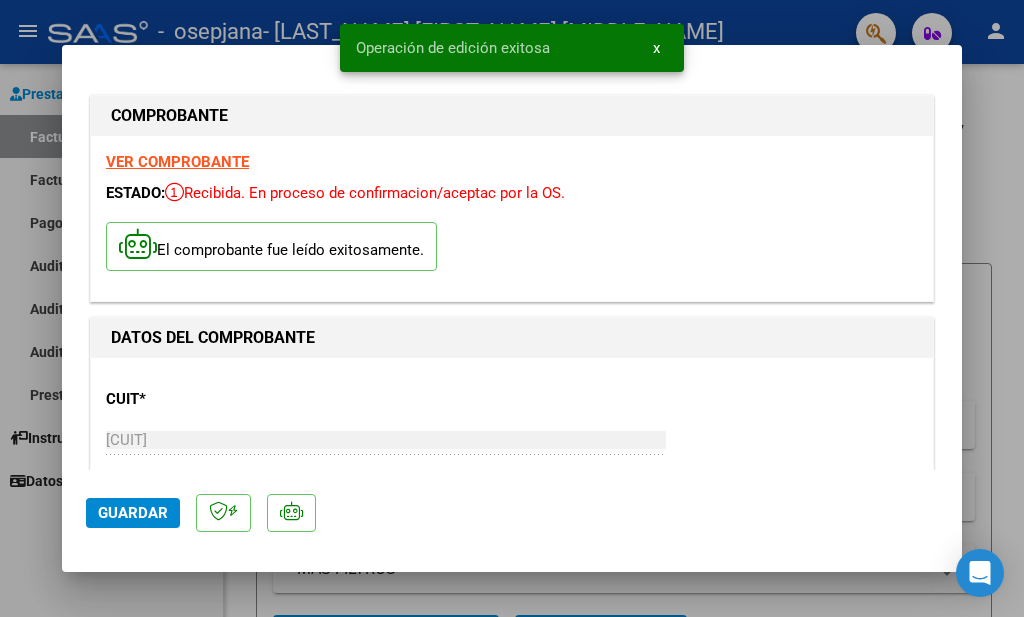 click at bounding box center (512, 308) 